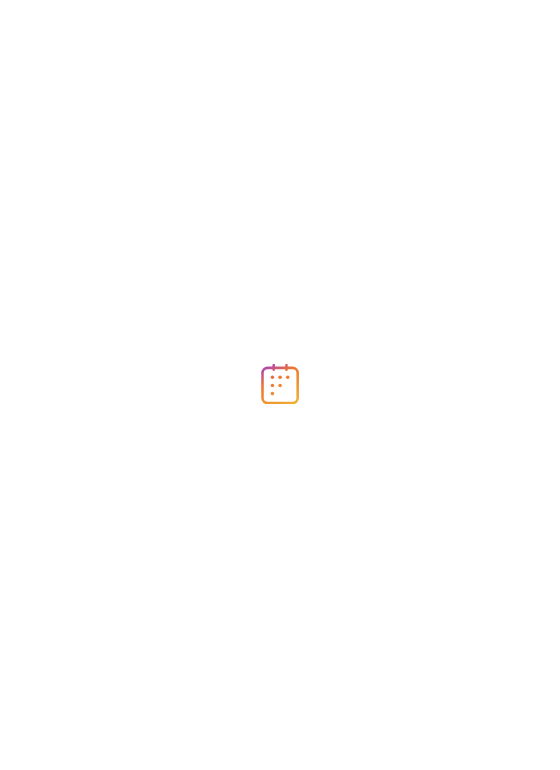 scroll, scrollTop: 0, scrollLeft: 0, axis: both 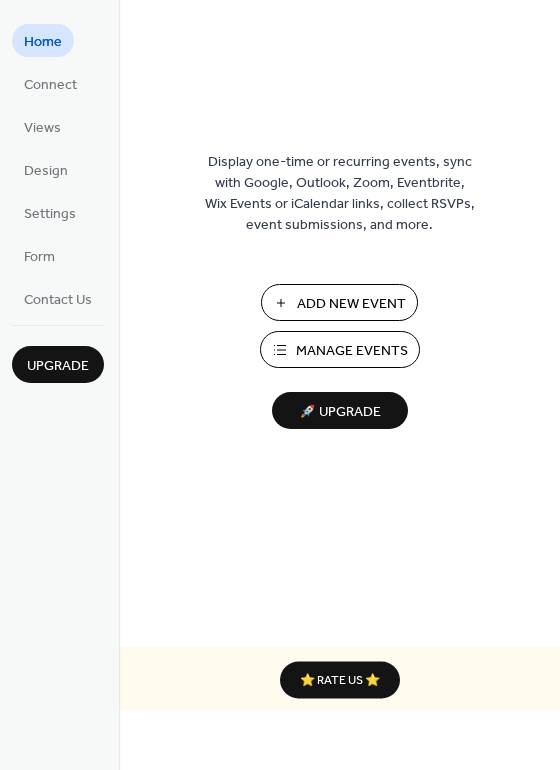 click on "Manage Events" at bounding box center (352, 351) 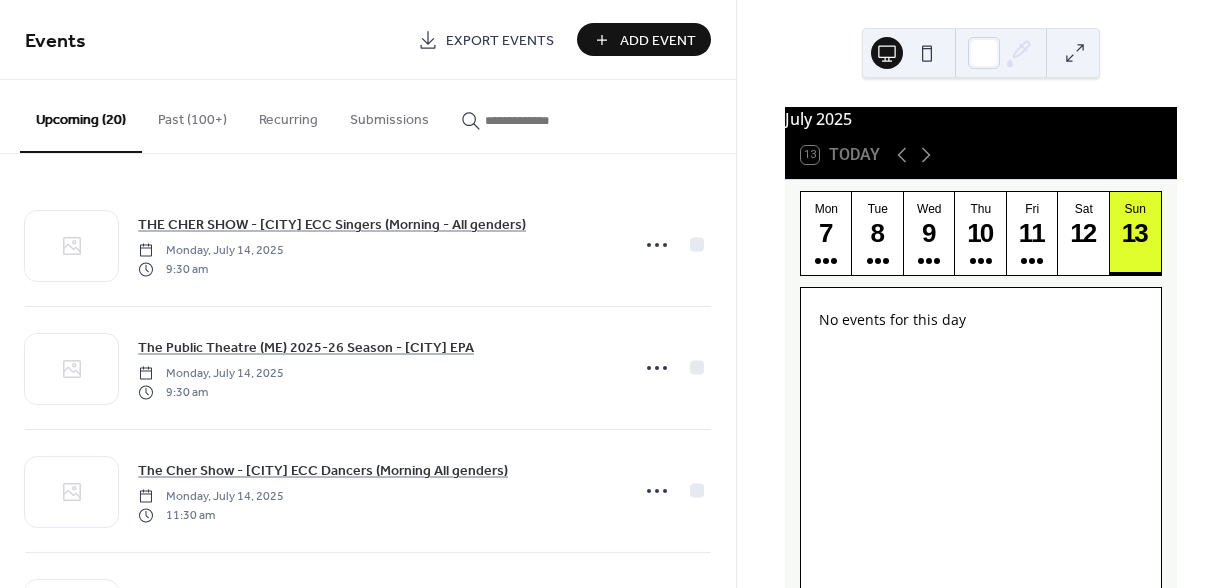 scroll, scrollTop: 0, scrollLeft: 0, axis: both 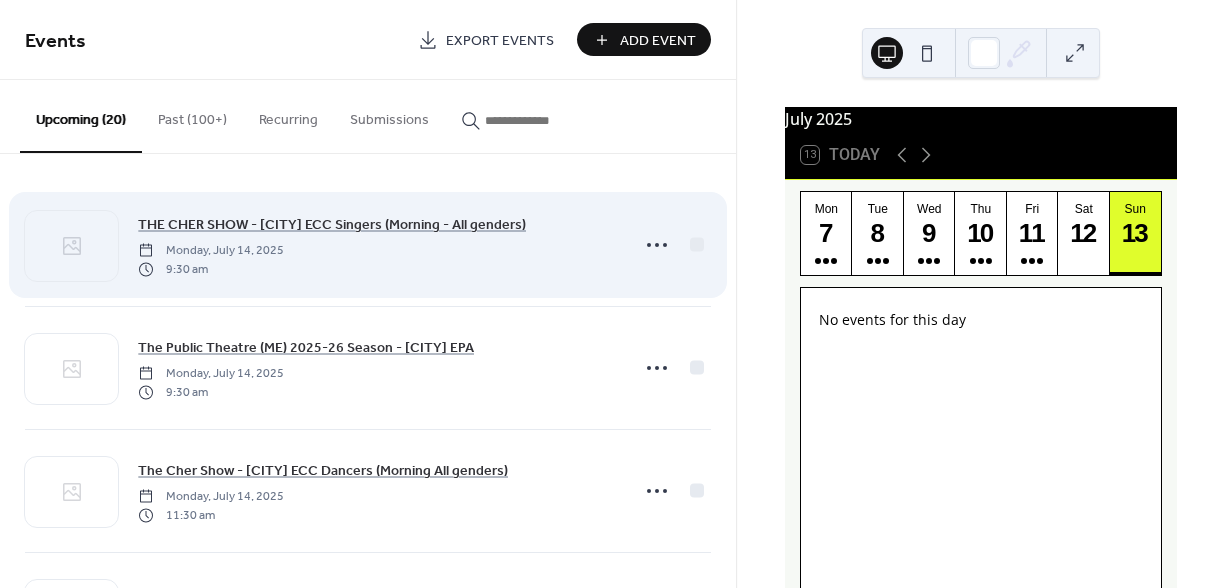 click on "THE CHER SHOW - [CITY] ECC Singers (Morning - All genders) [DATE] [TIME]" at bounding box center [377, 245] 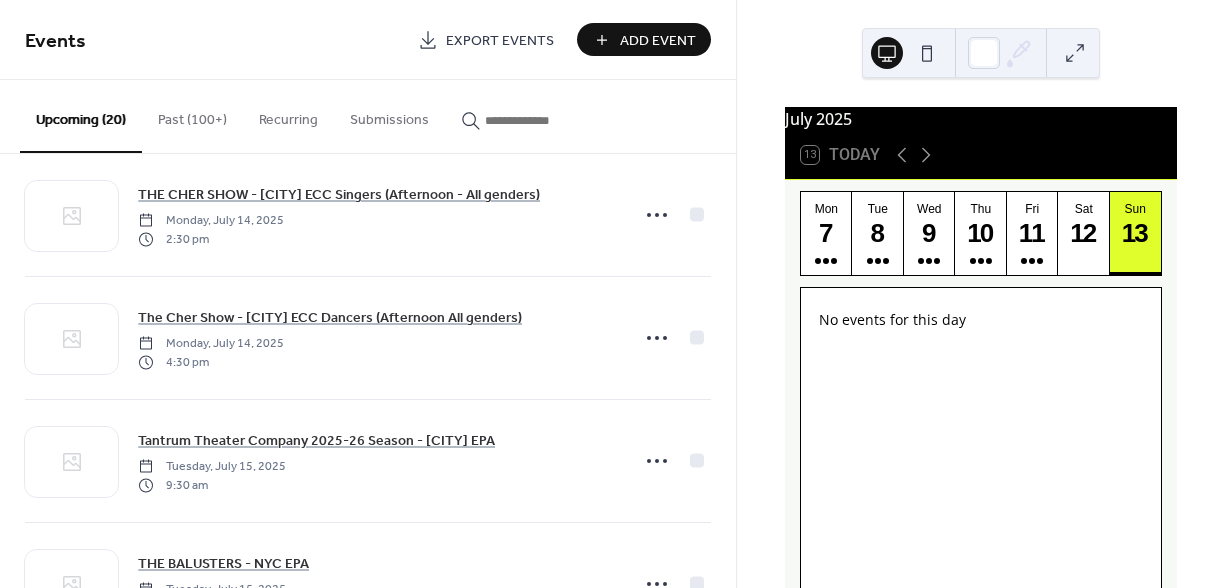 scroll, scrollTop: 677, scrollLeft: 0, axis: vertical 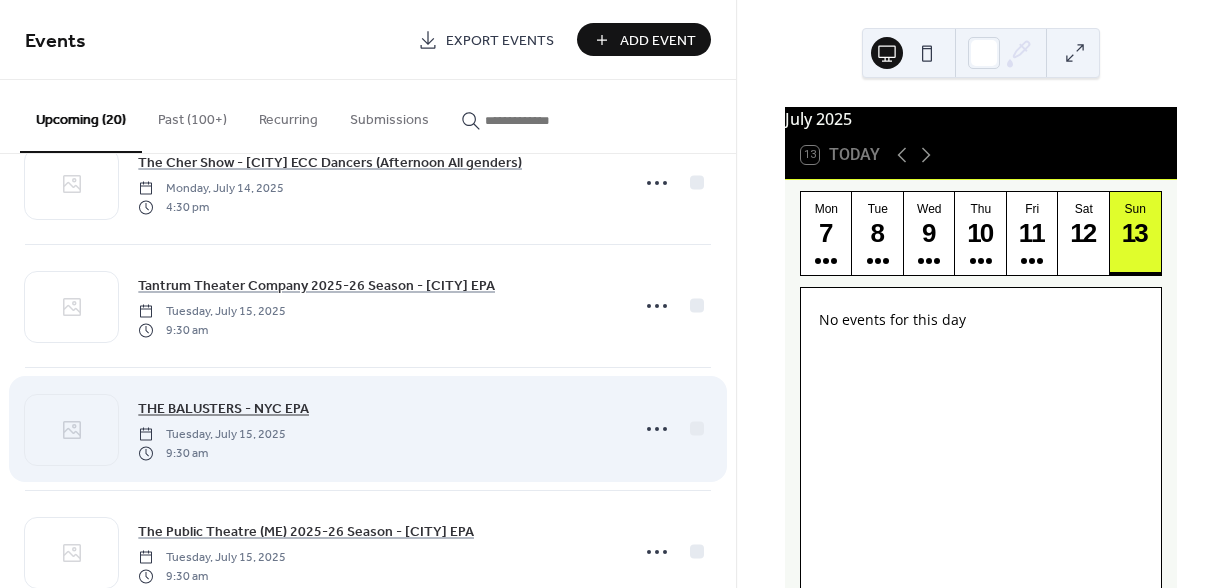 click on "THE BALUSTERS - NYC EPA" at bounding box center [223, 409] 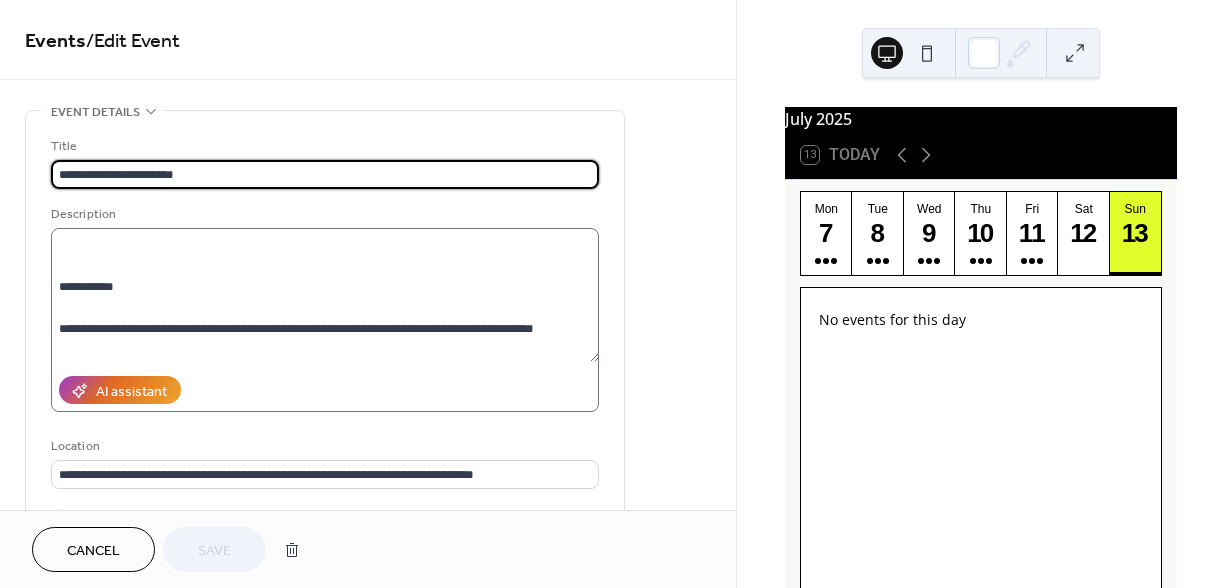 scroll, scrollTop: 846, scrollLeft: 0, axis: vertical 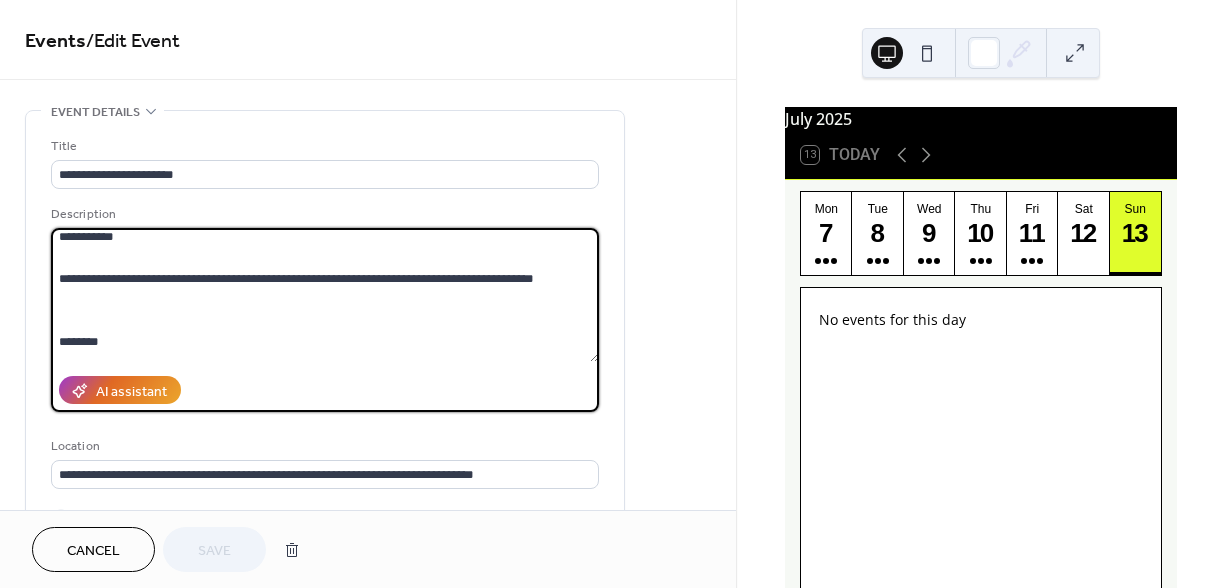 click at bounding box center [325, 295] 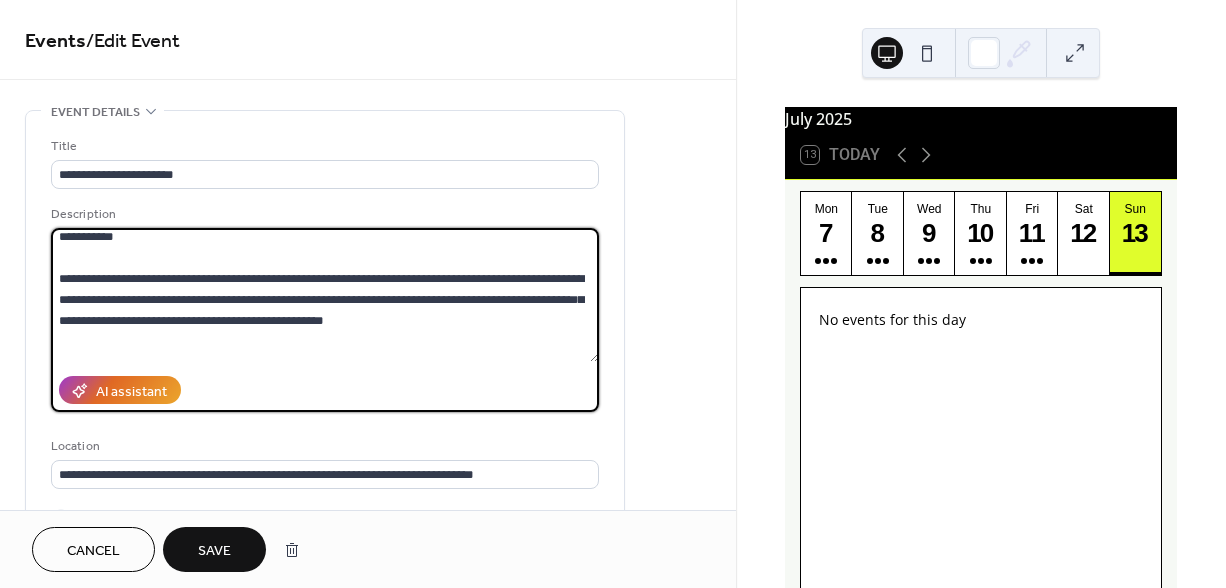 scroll, scrollTop: 858, scrollLeft: 0, axis: vertical 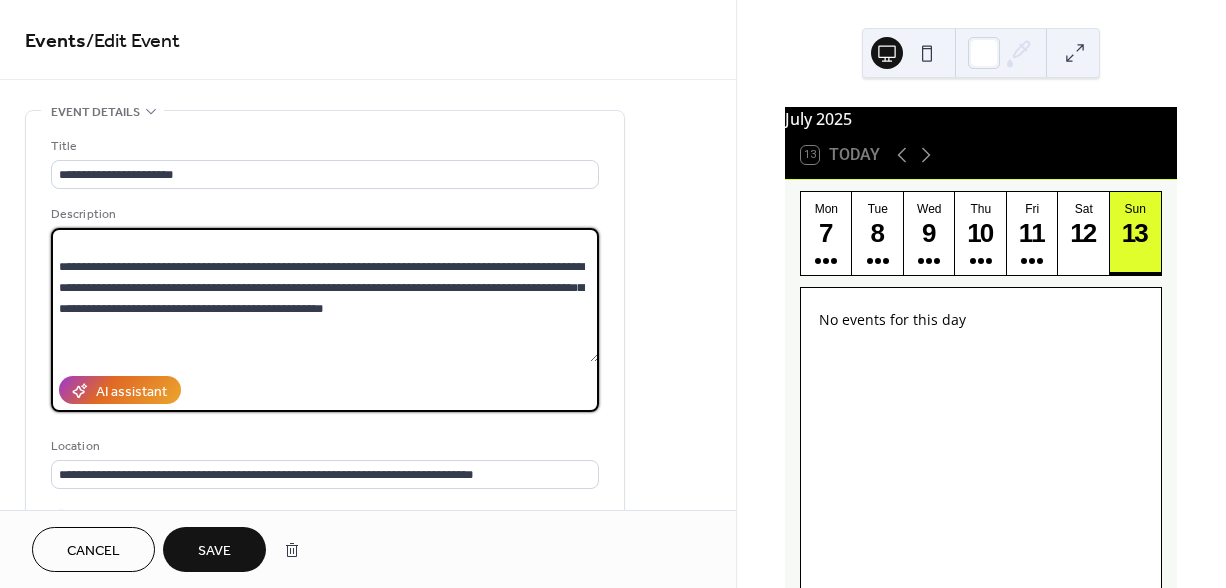 type on "**********" 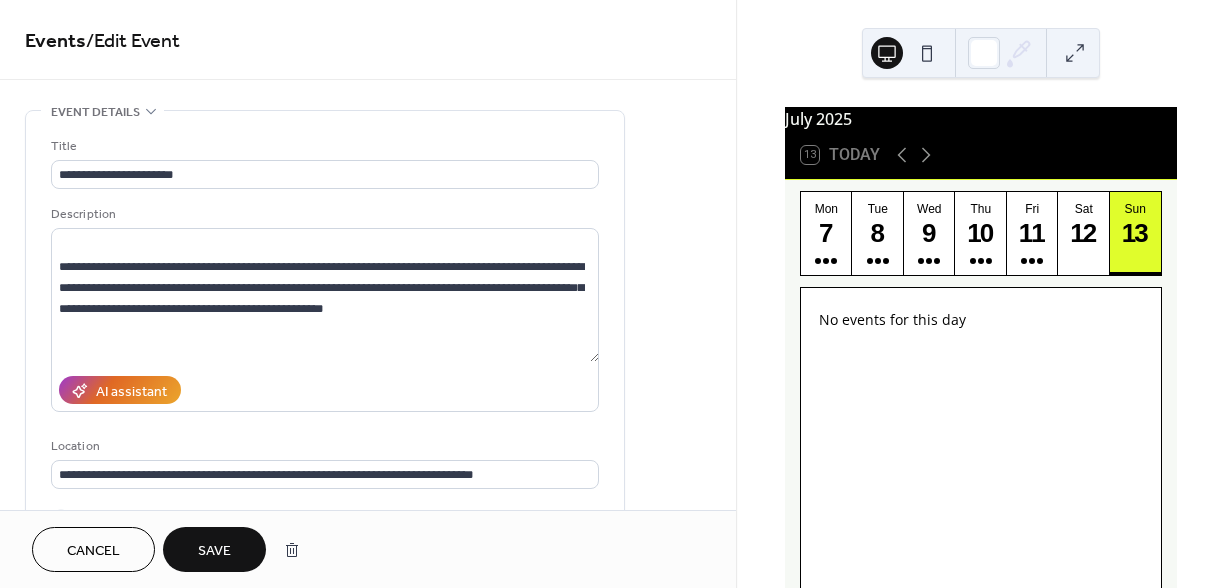 click on "Save" at bounding box center [214, 551] 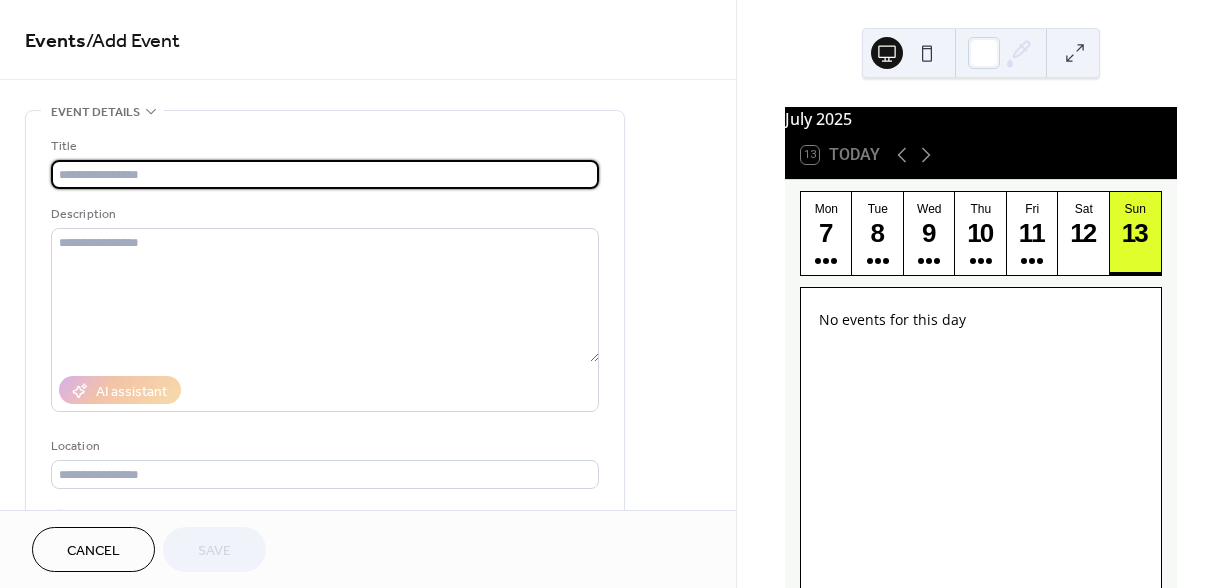 scroll, scrollTop: 0, scrollLeft: 0, axis: both 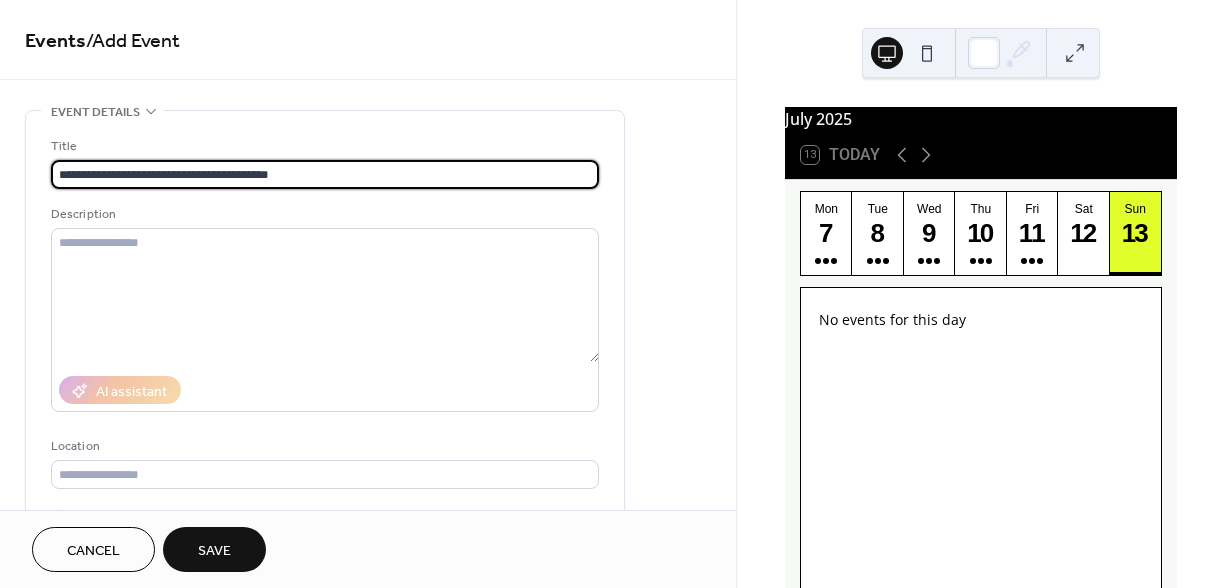 type on "**********" 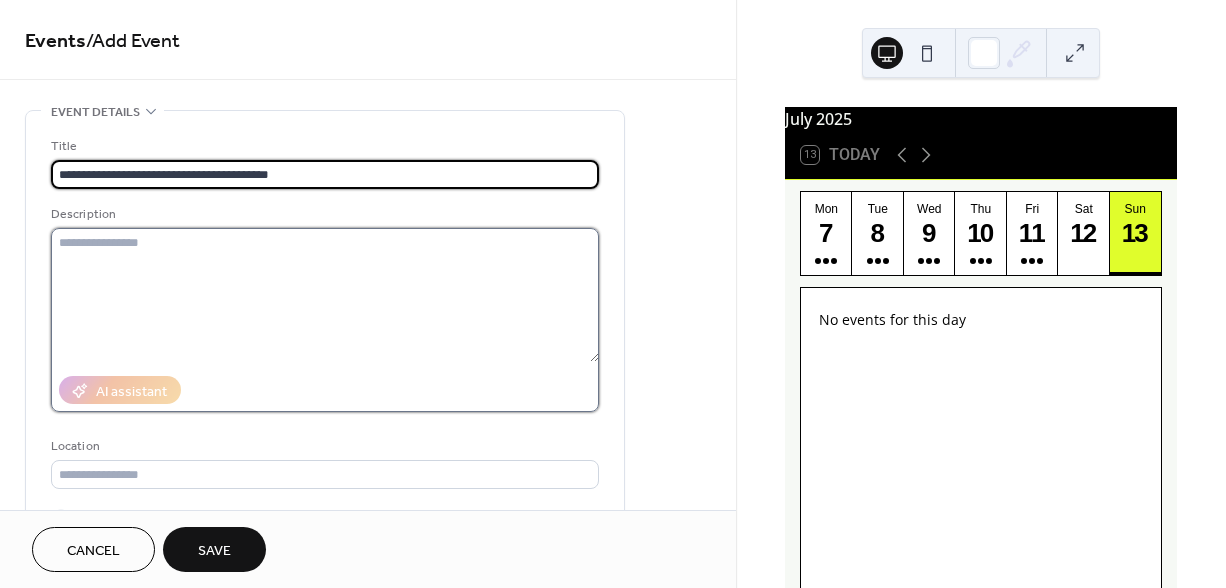 click at bounding box center (325, 295) 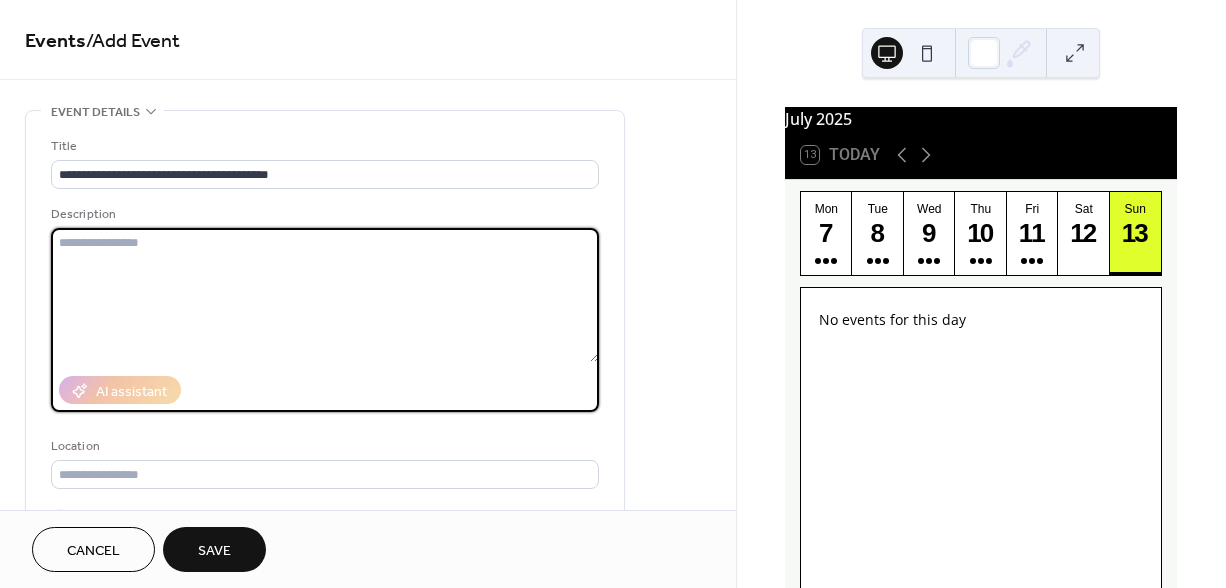 paste on "**********" 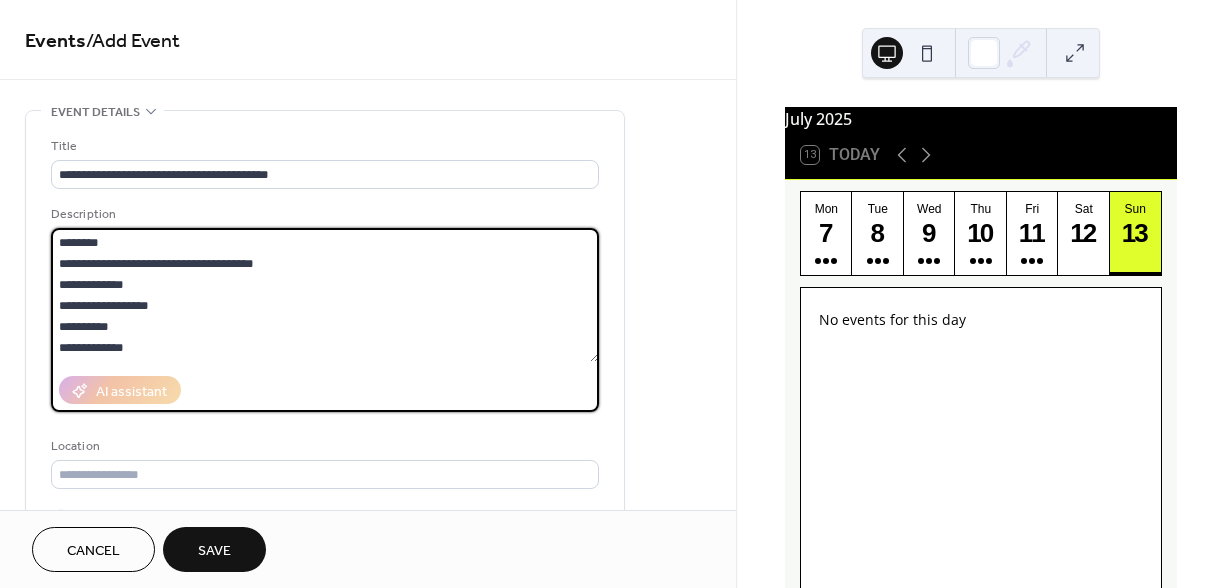 scroll, scrollTop: 753, scrollLeft: 0, axis: vertical 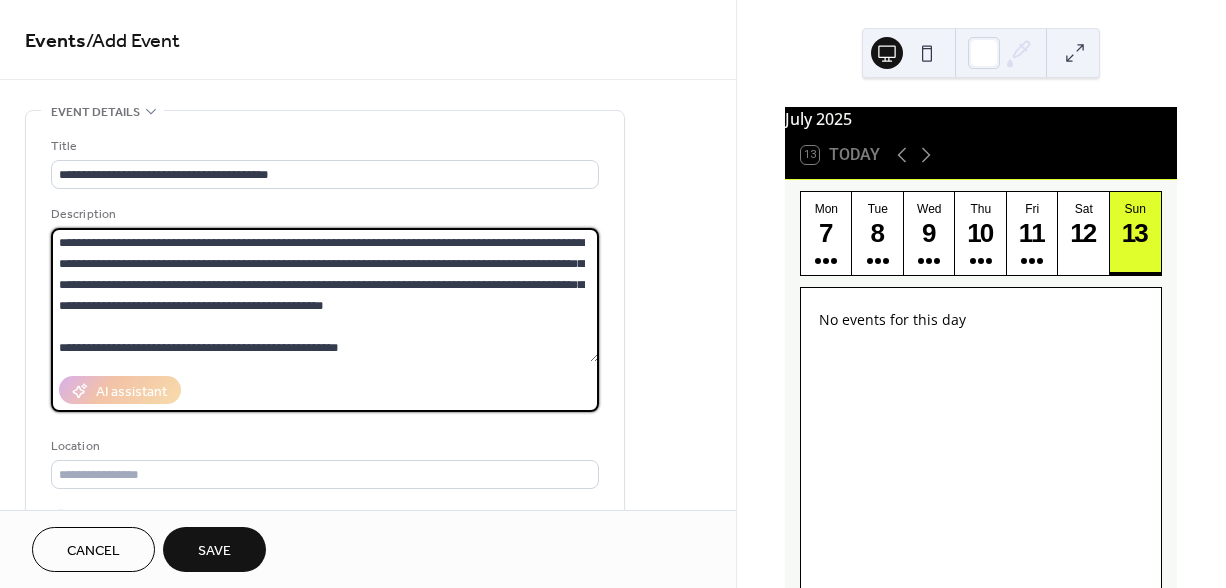paste on "**********" 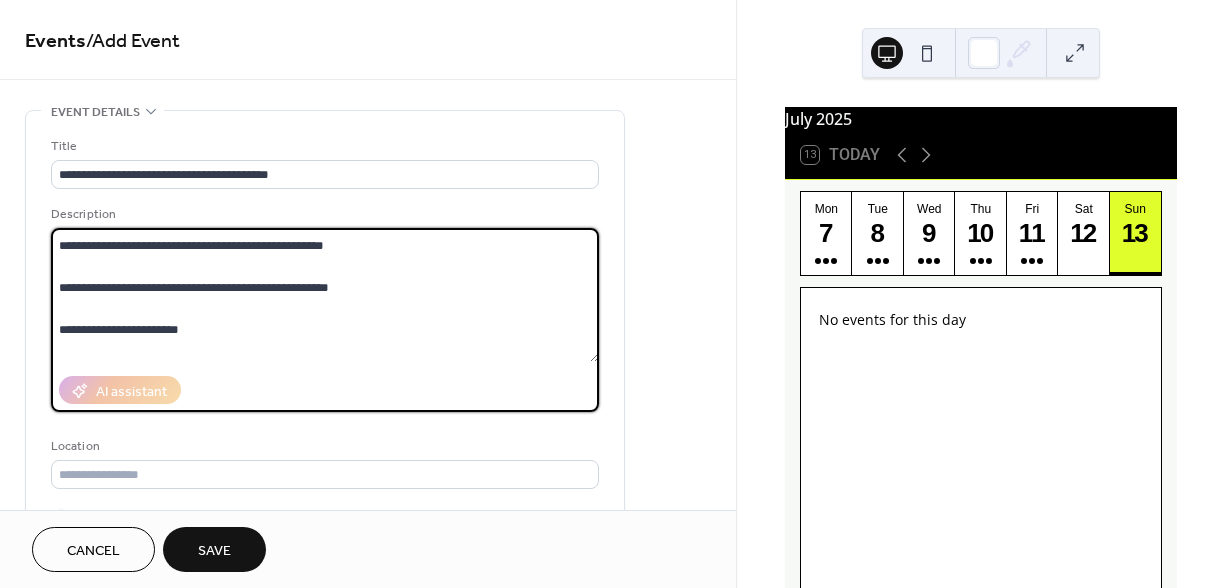 scroll, scrollTop: 2475, scrollLeft: 0, axis: vertical 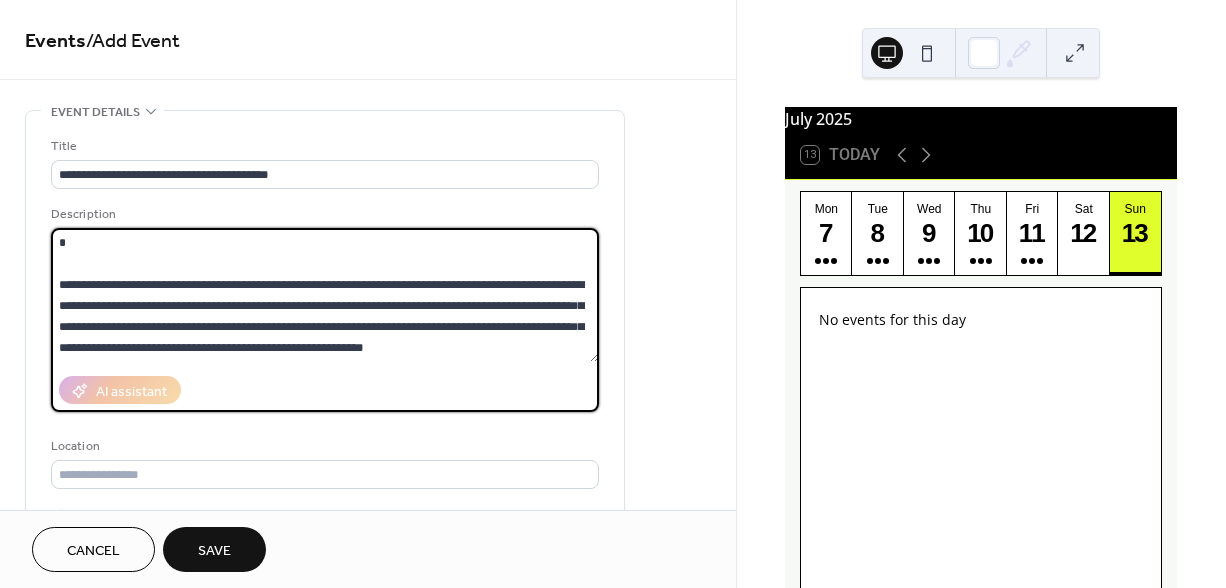 type on "**********" 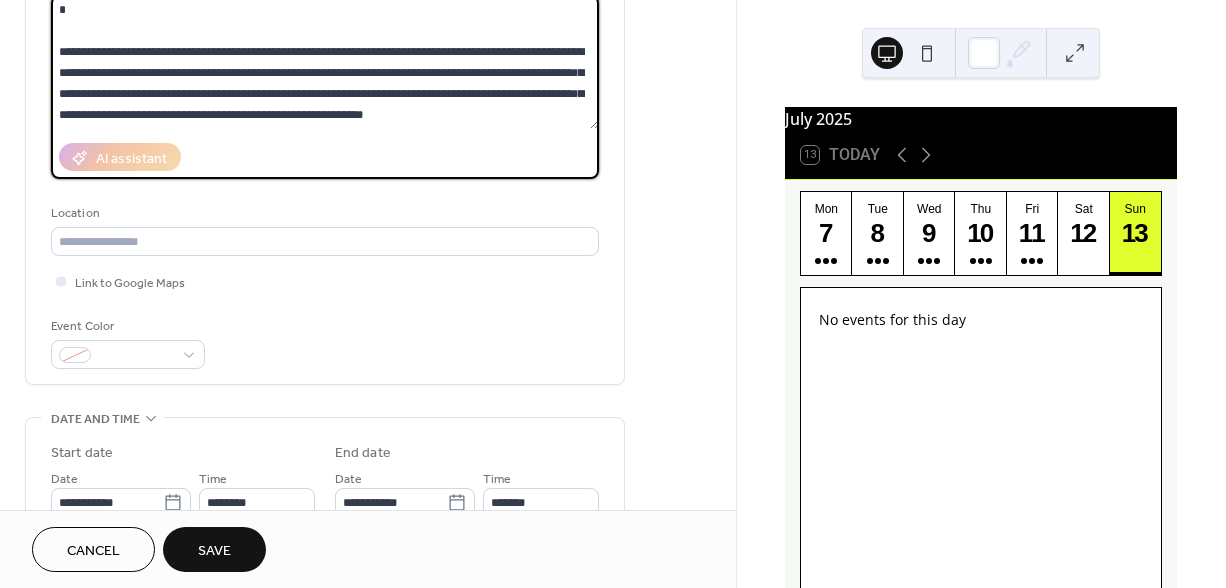 scroll, scrollTop: 241, scrollLeft: 0, axis: vertical 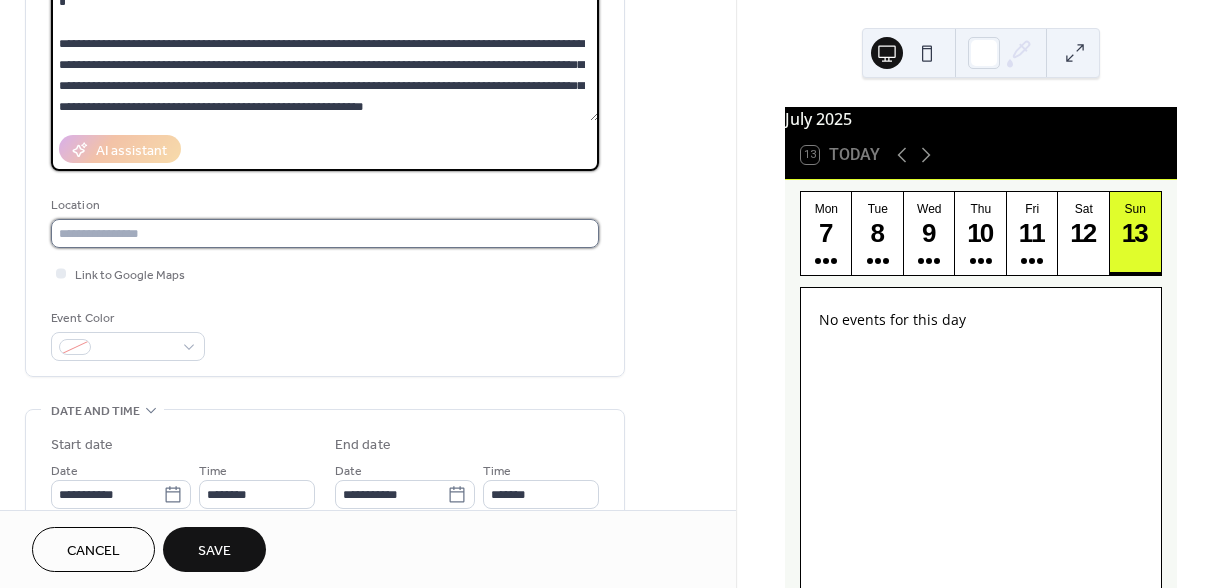 click at bounding box center (325, 233) 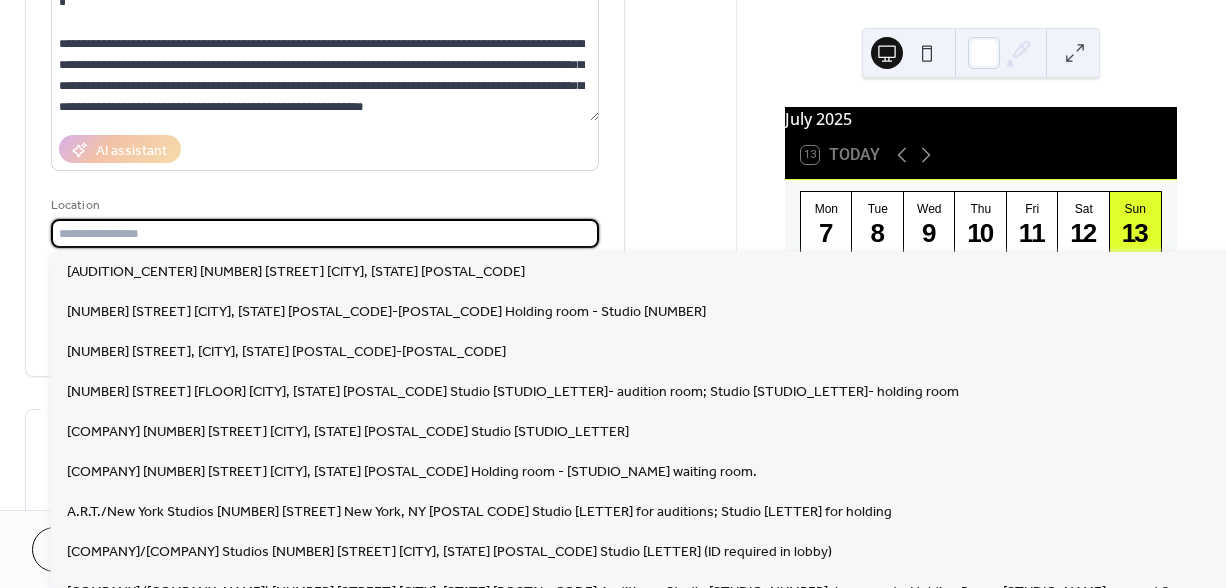 paste on "**********" 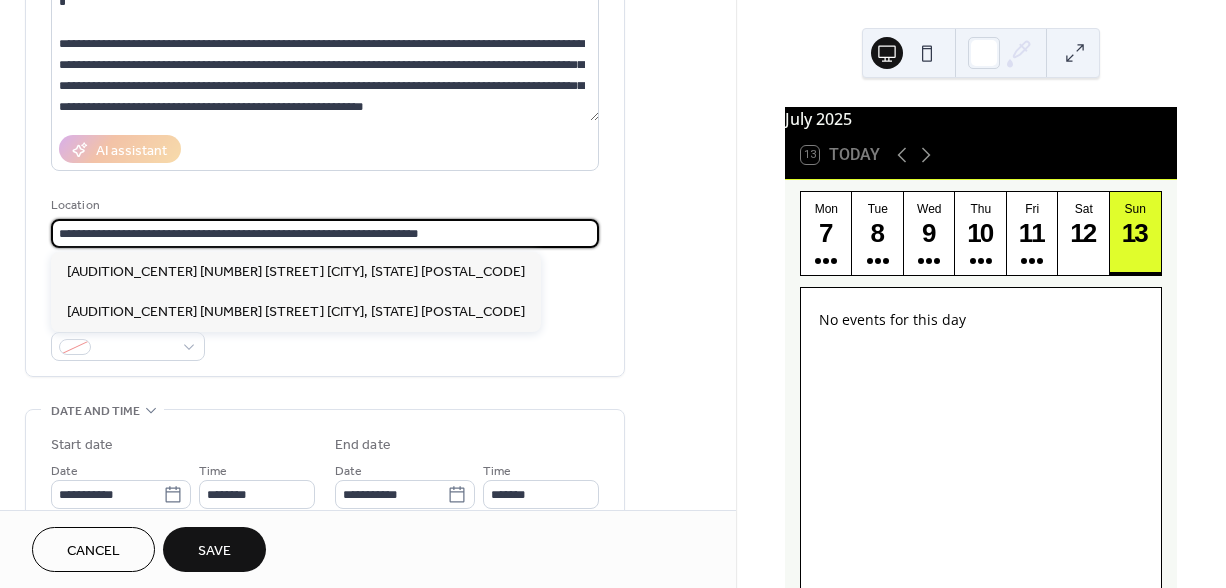 type on "**********" 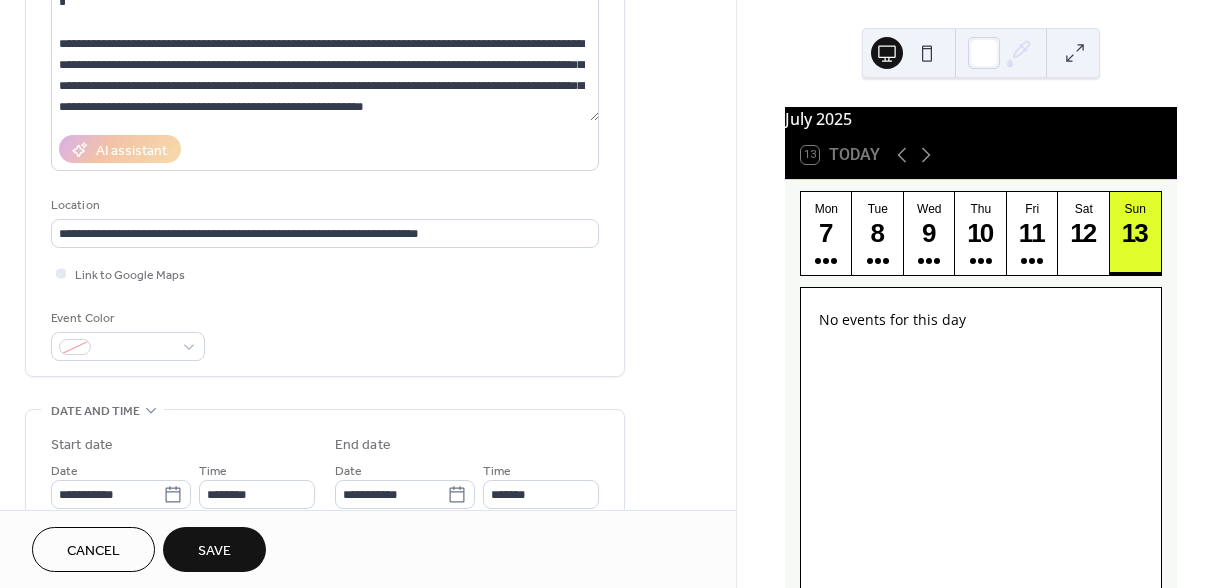 scroll, scrollTop: 511, scrollLeft: 0, axis: vertical 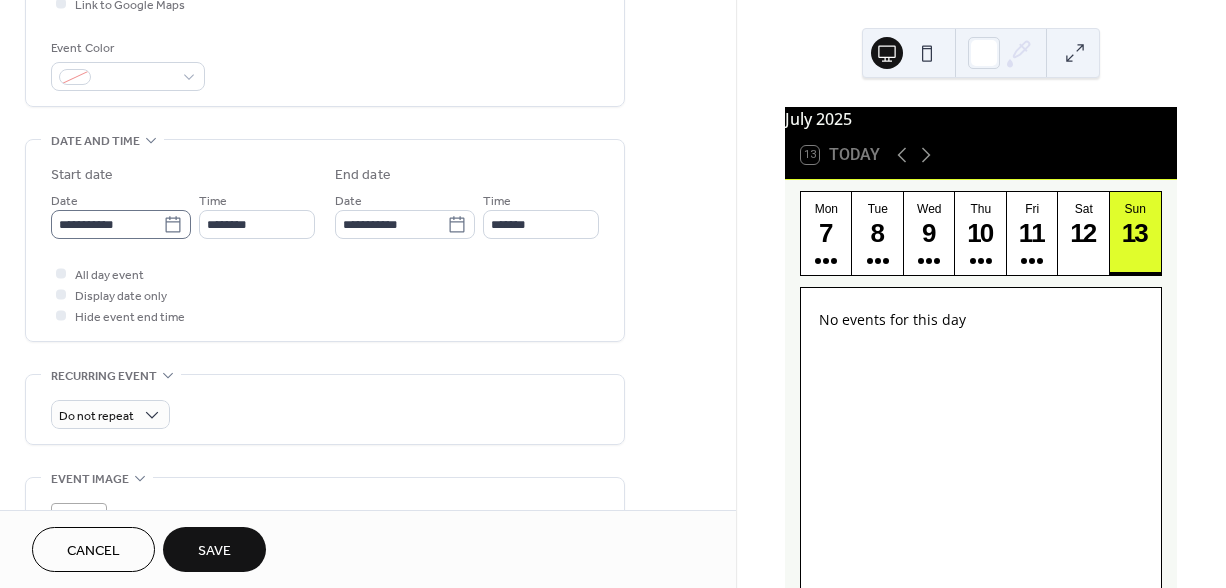 click 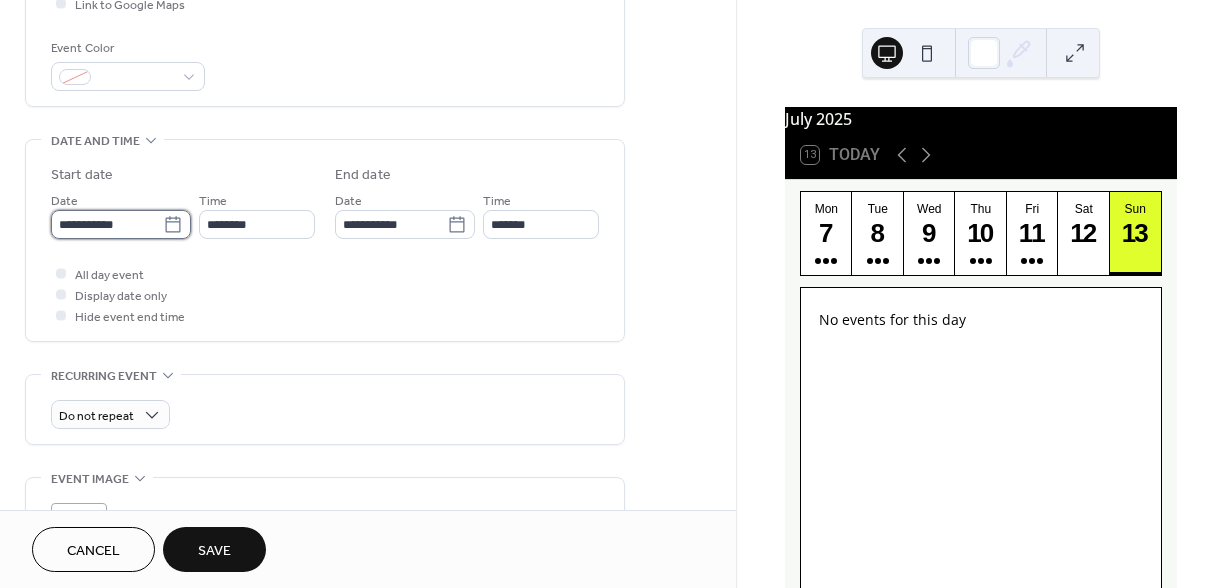 click on "**********" at bounding box center [107, 224] 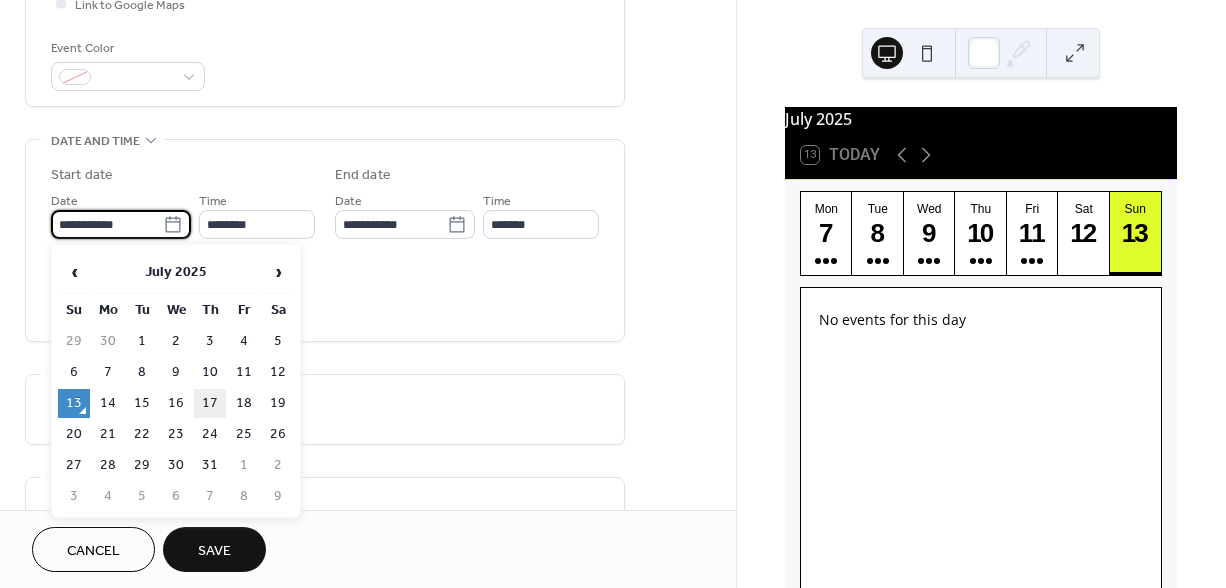 click on "17" at bounding box center [210, 403] 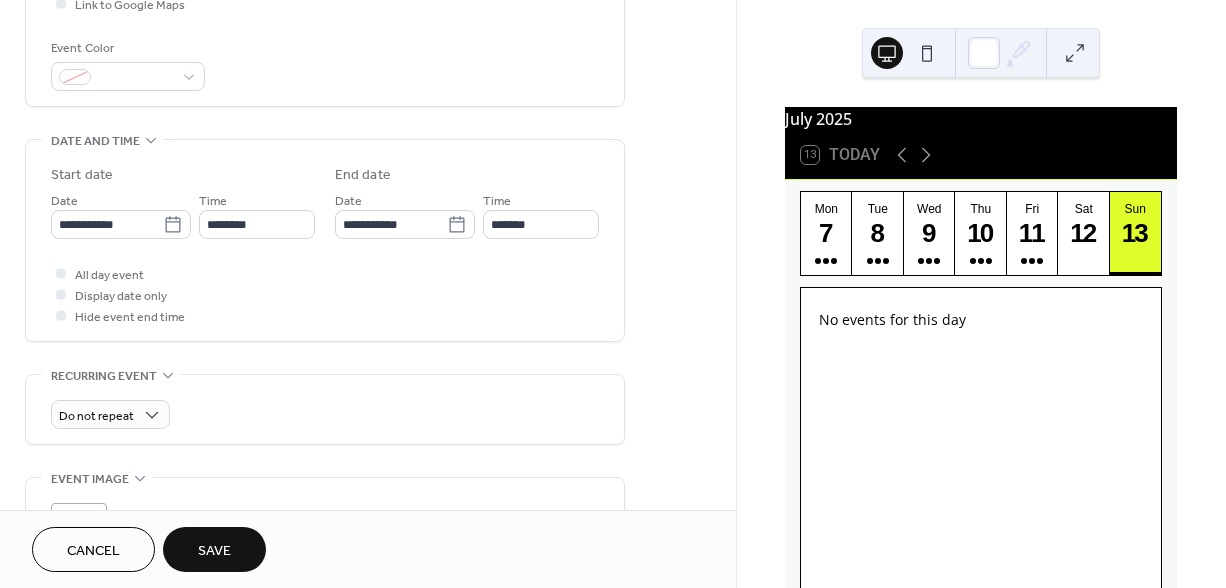 type on "**********" 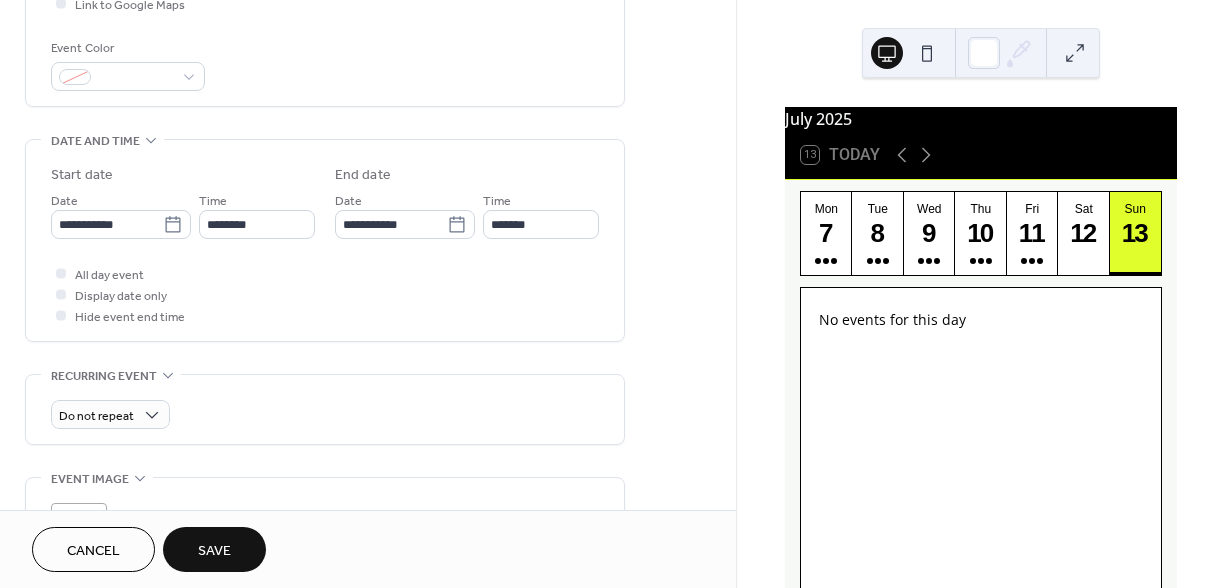 type on "**********" 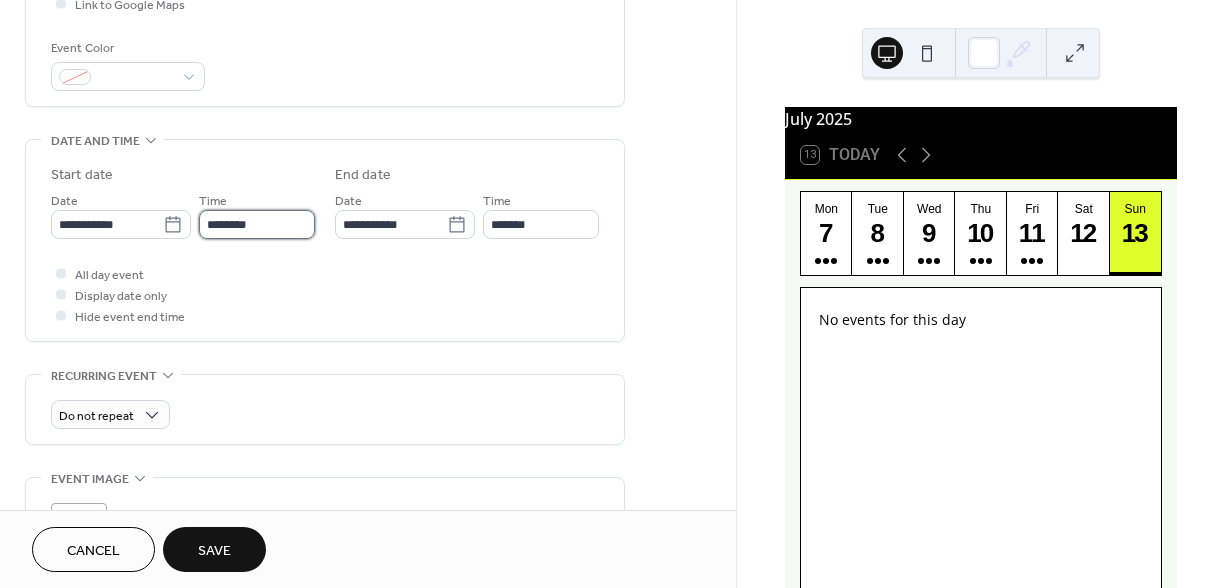 click on "********" at bounding box center (257, 224) 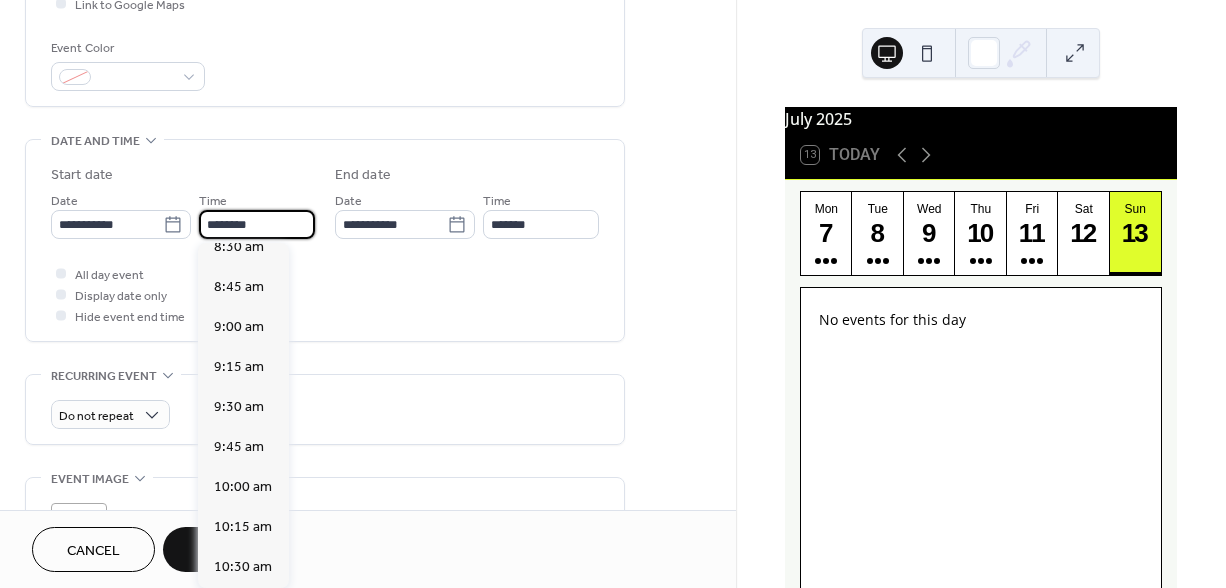 scroll, scrollTop: 1369, scrollLeft: 0, axis: vertical 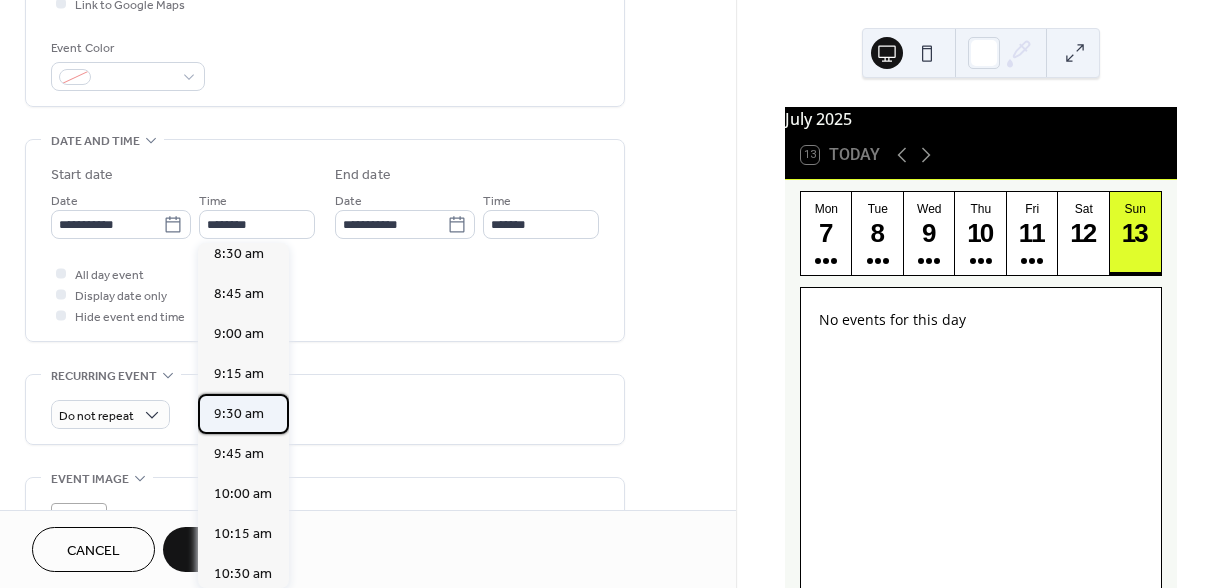 click on "9:30 am" at bounding box center (239, 414) 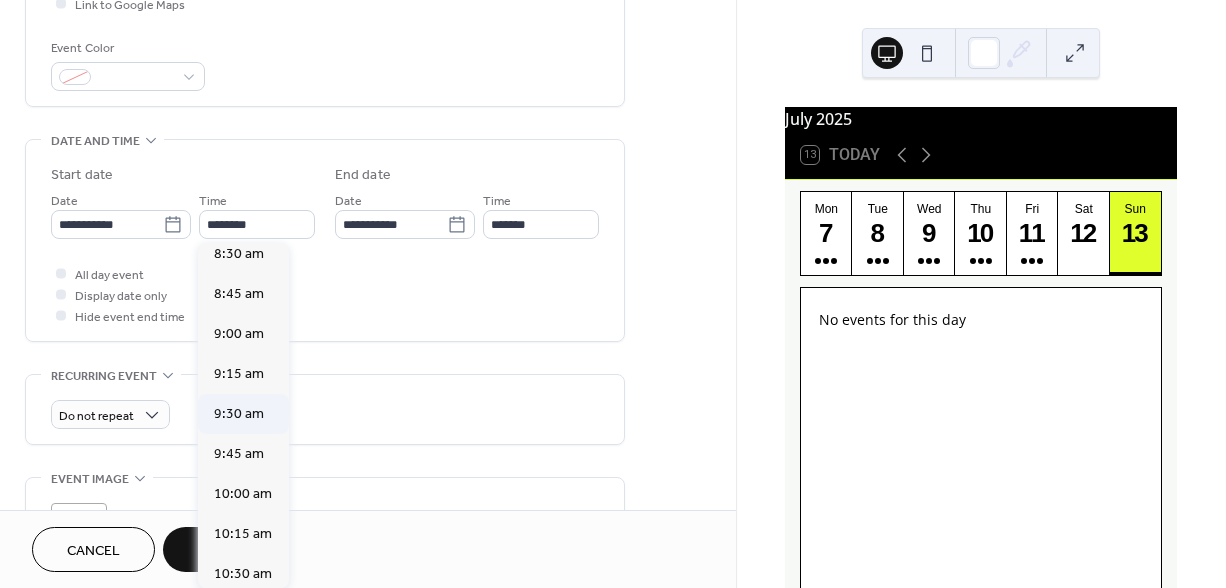type on "*******" 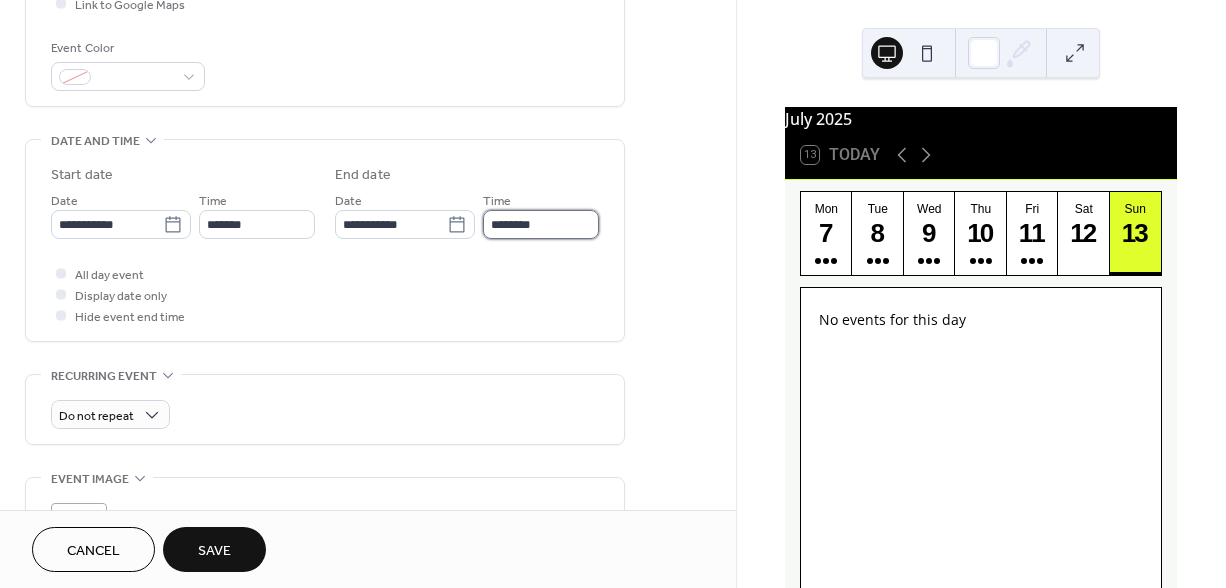 click on "********" at bounding box center [541, 224] 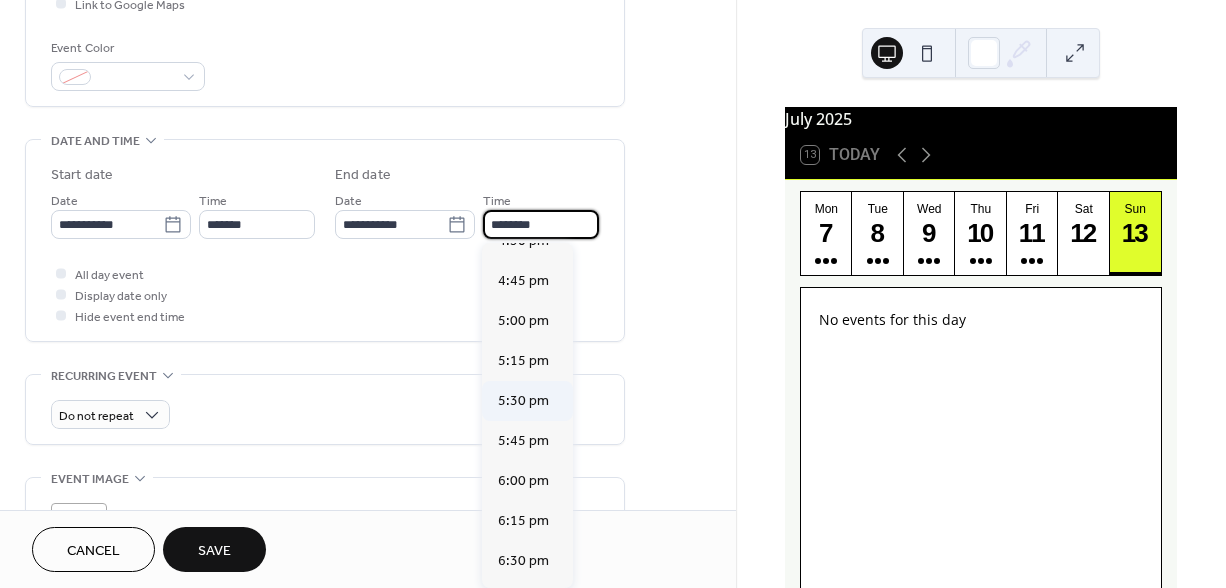 scroll, scrollTop: 1103, scrollLeft: 0, axis: vertical 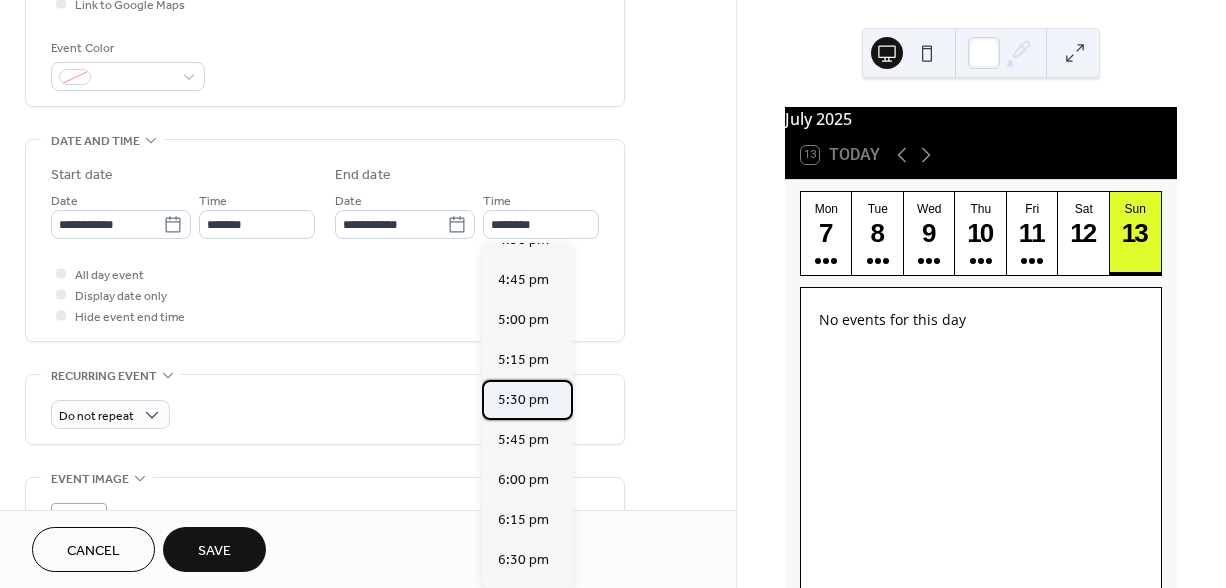 click on "5:30 pm" at bounding box center [523, 400] 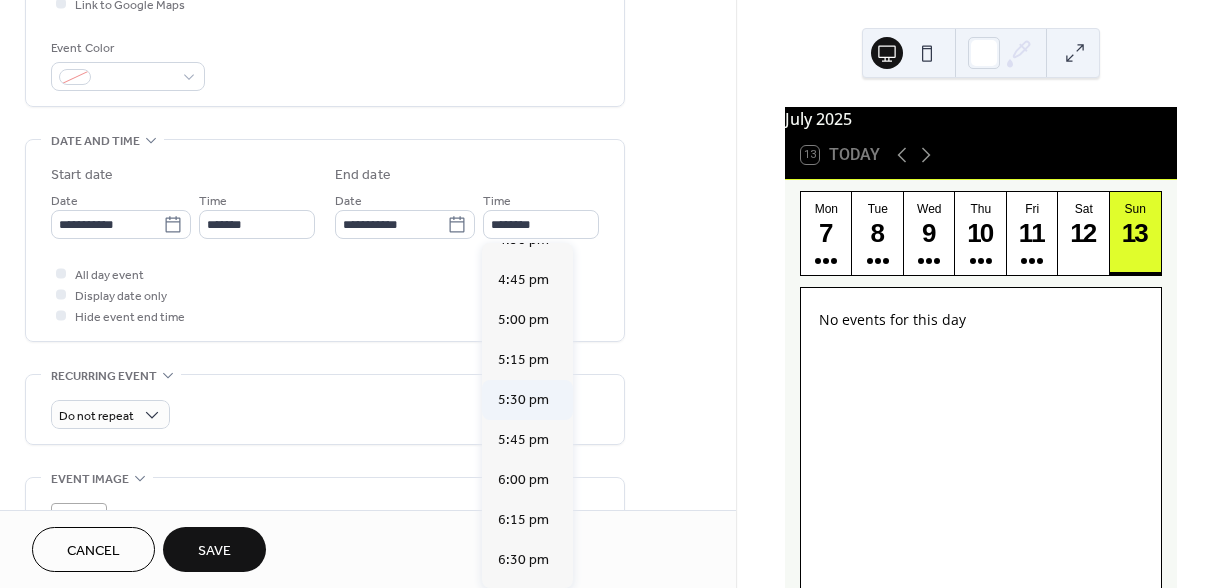 type on "*******" 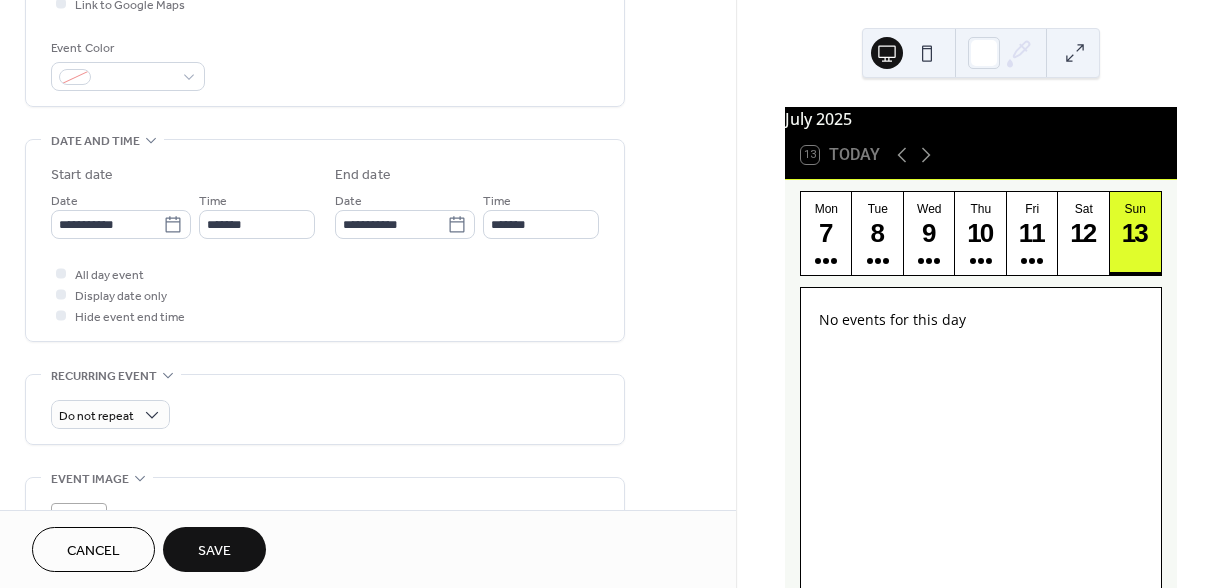 click on "Do not repeat" at bounding box center (325, 409) 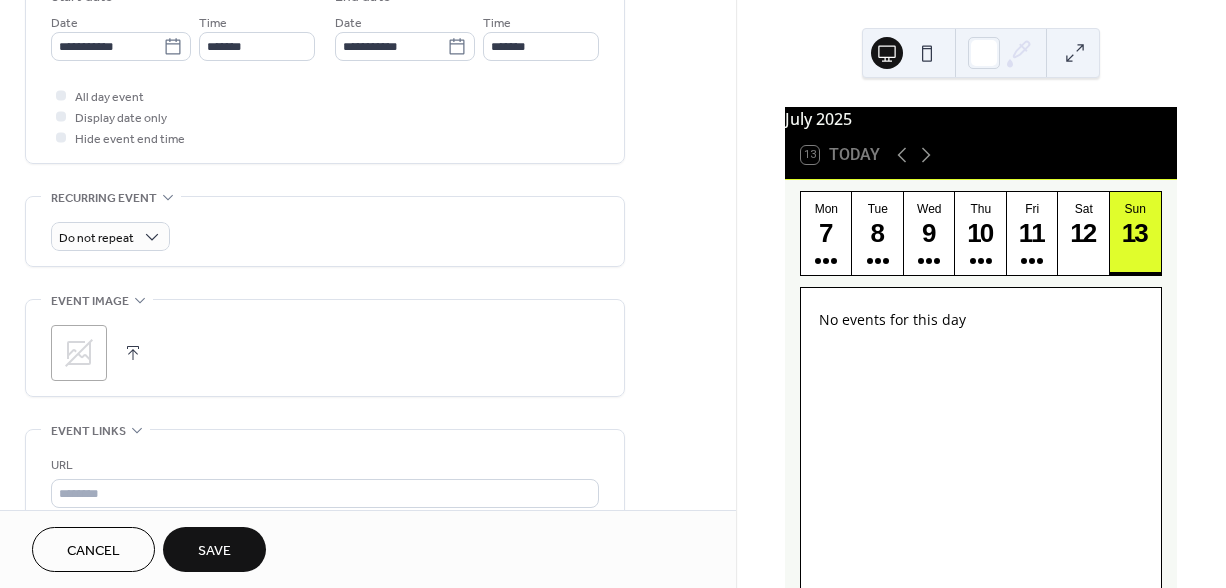 scroll, scrollTop: 741, scrollLeft: 0, axis: vertical 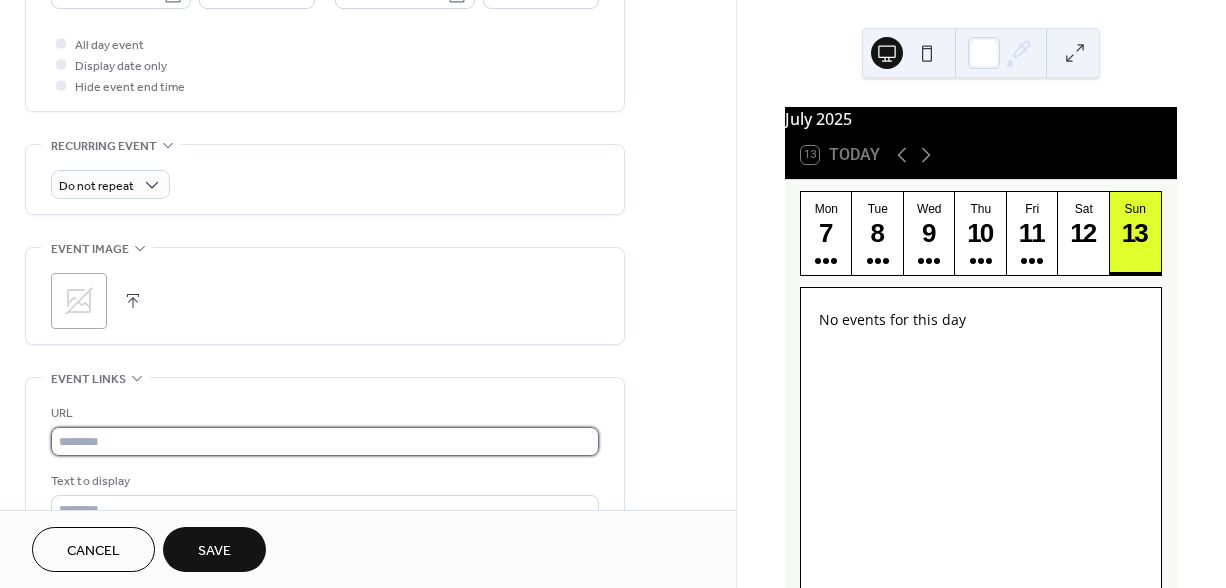 click at bounding box center (325, 441) 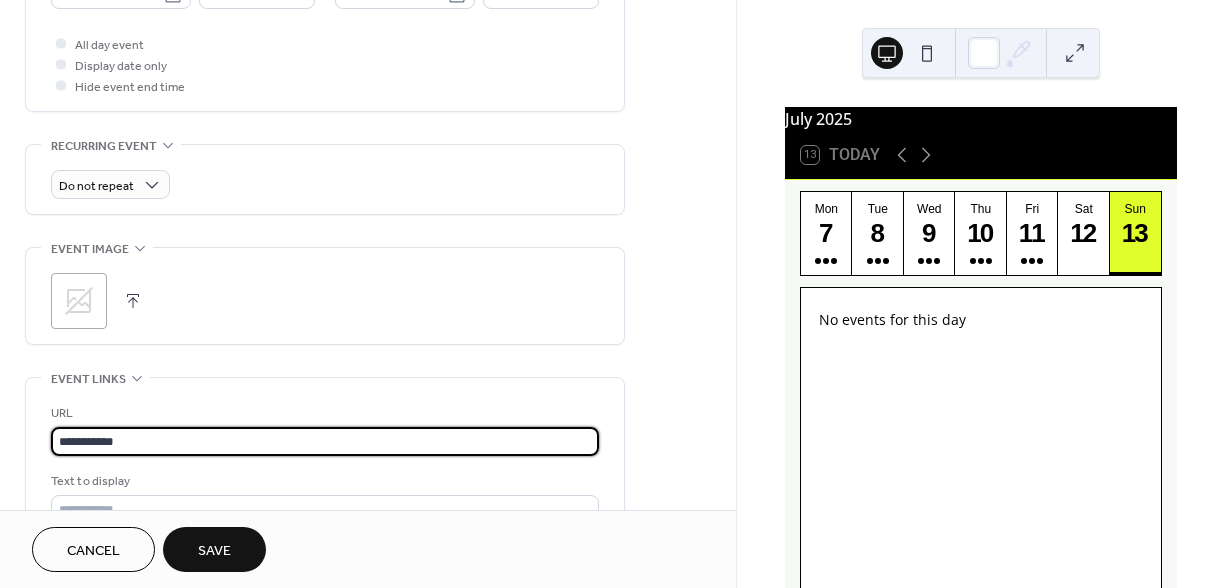 type on "**********" 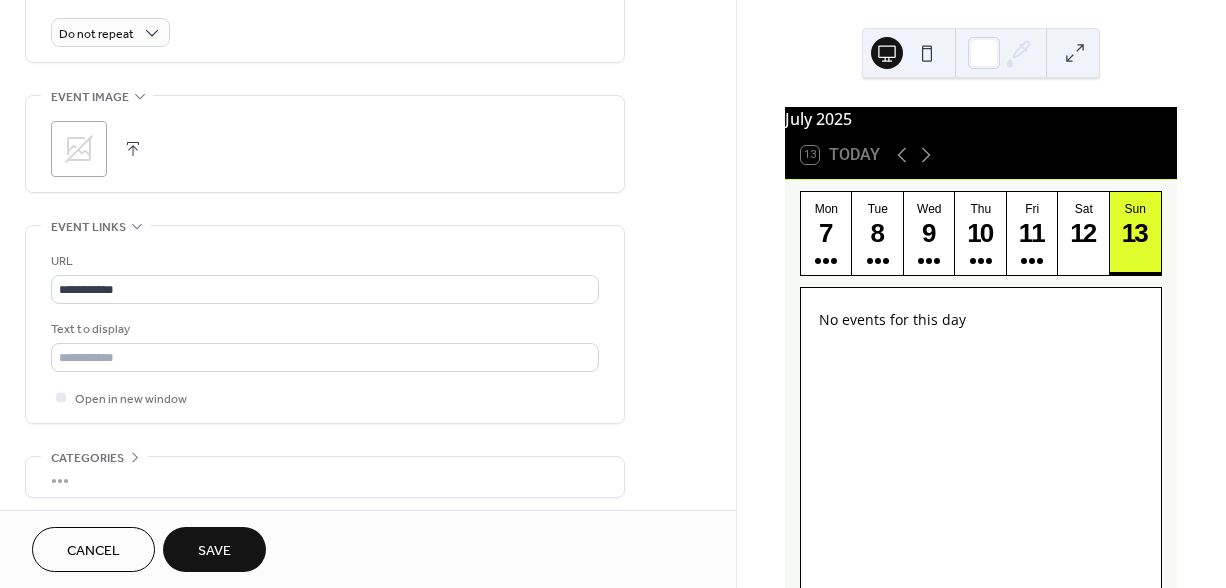 scroll, scrollTop: 916, scrollLeft: 0, axis: vertical 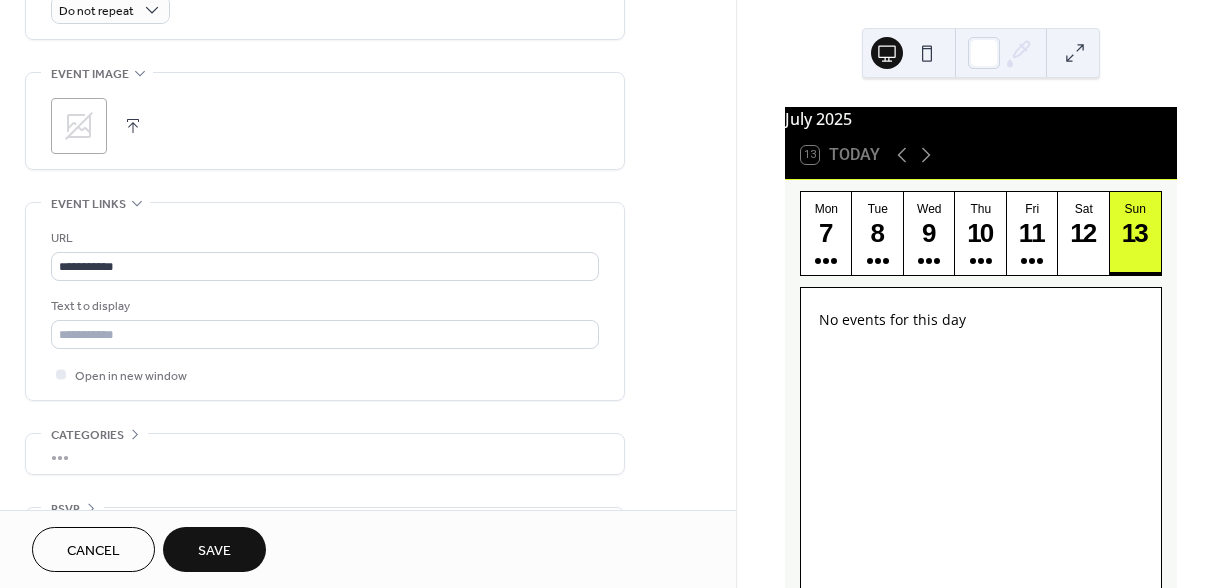 click on "Save" at bounding box center [214, 551] 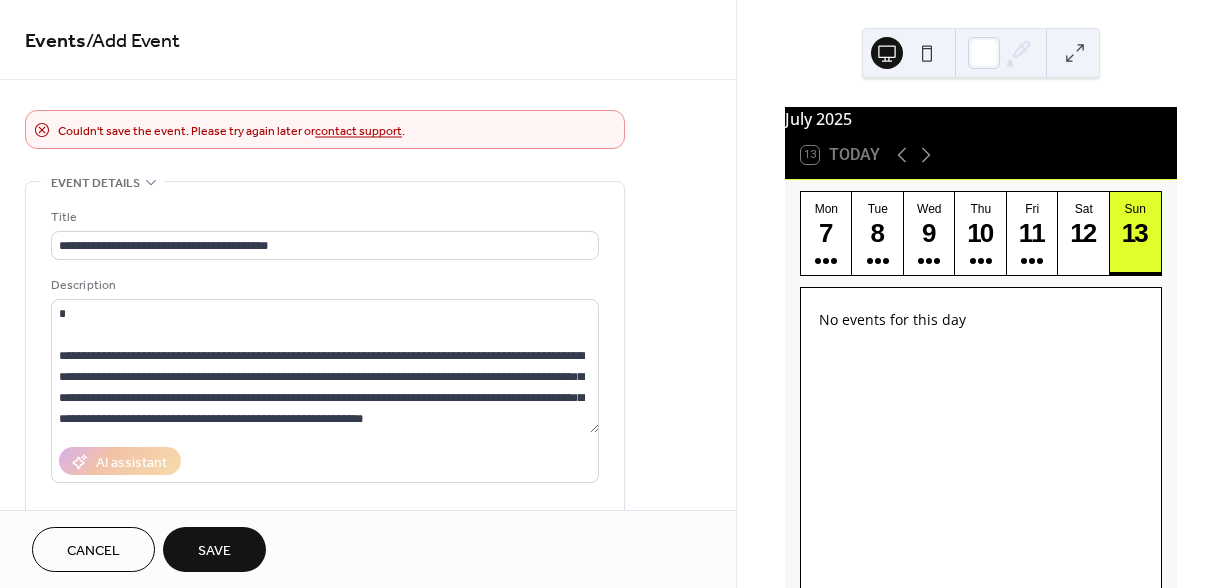 click on "Cancel" at bounding box center [93, 551] 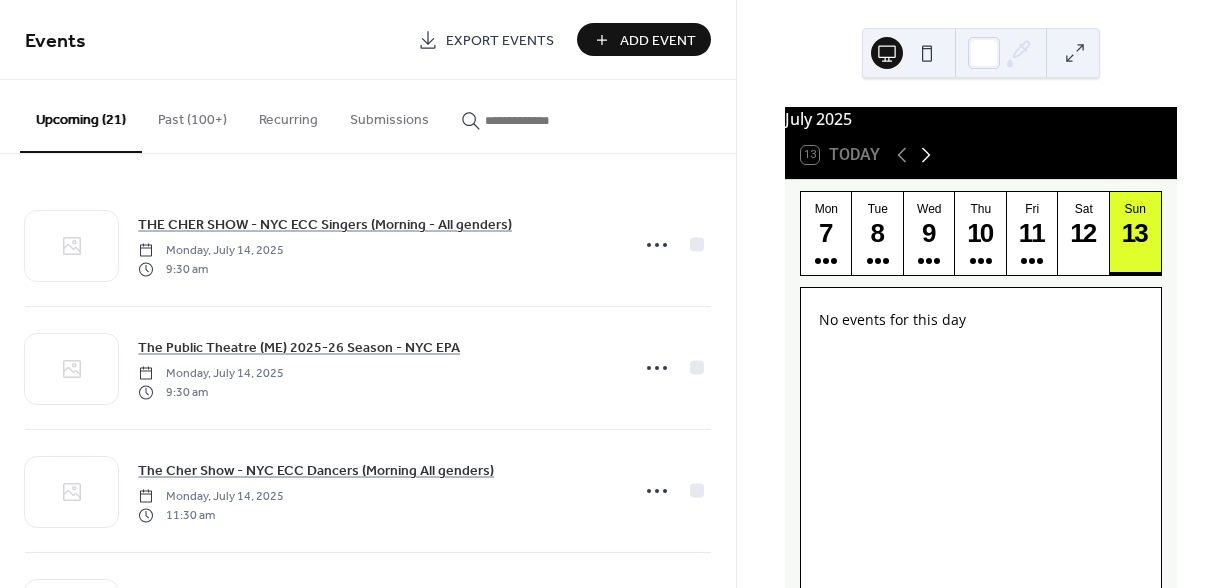 click 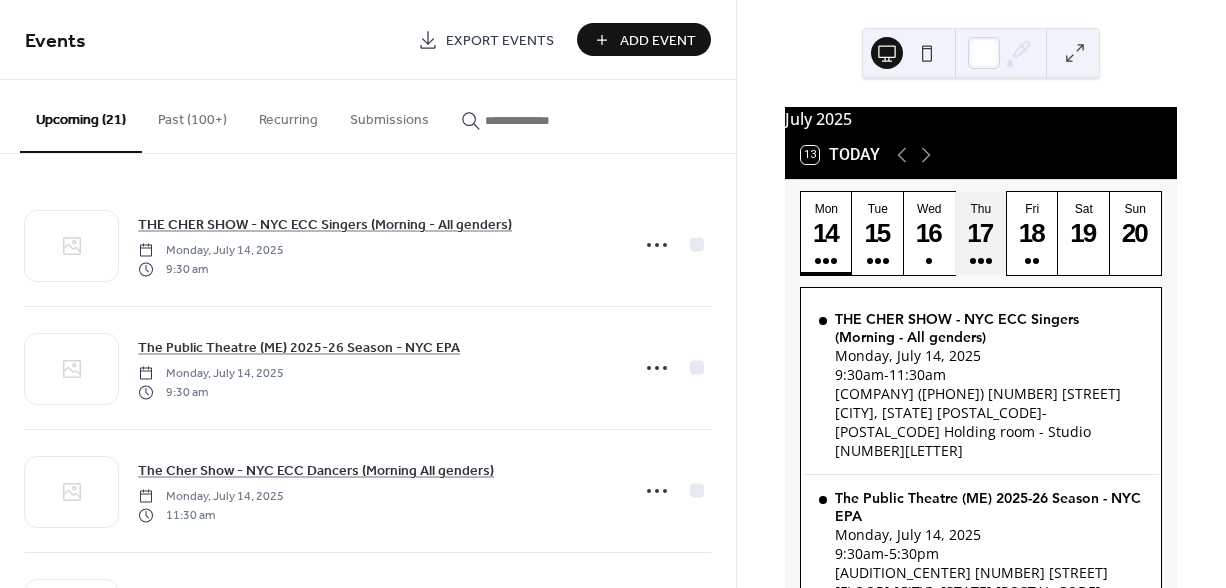 click on "17" at bounding box center [979, 233] 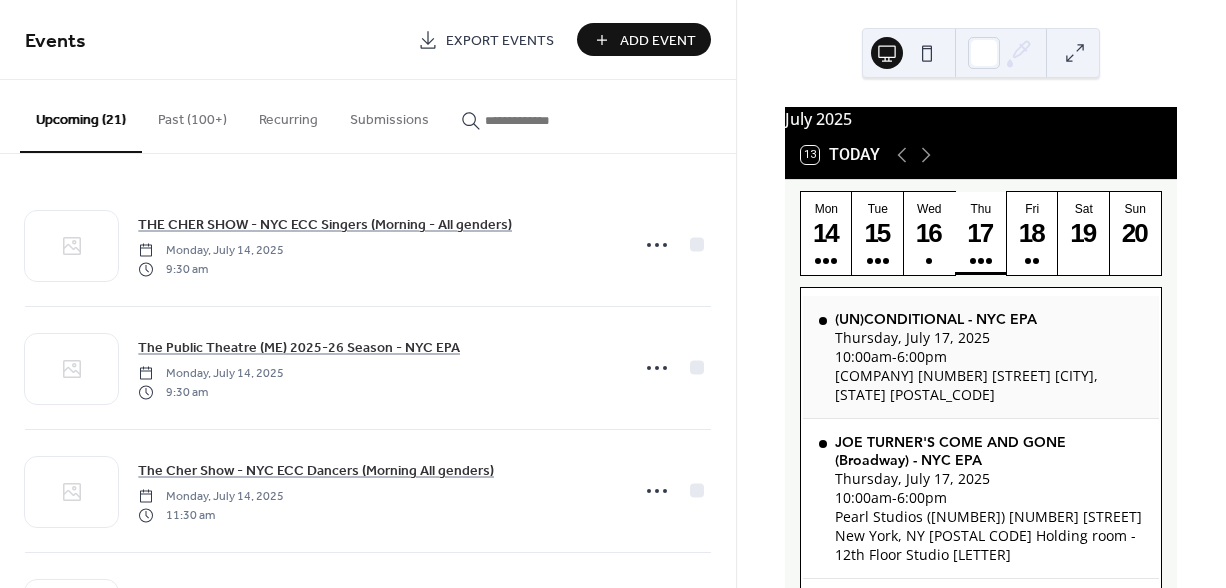 scroll, scrollTop: 34, scrollLeft: 0, axis: vertical 